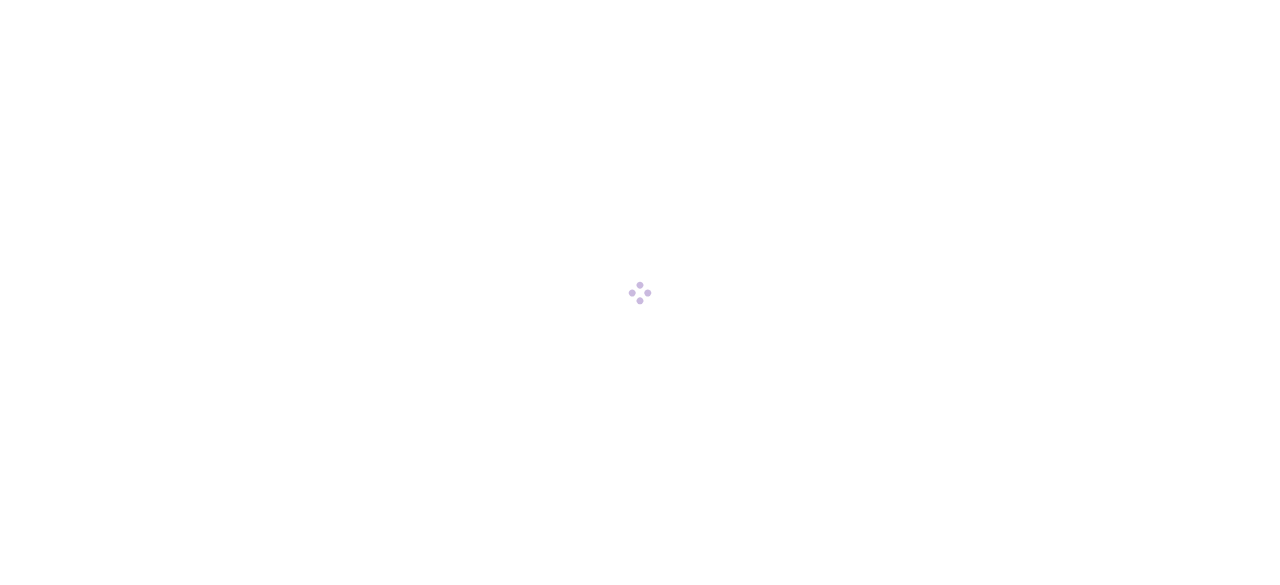 scroll, scrollTop: 0, scrollLeft: 0, axis: both 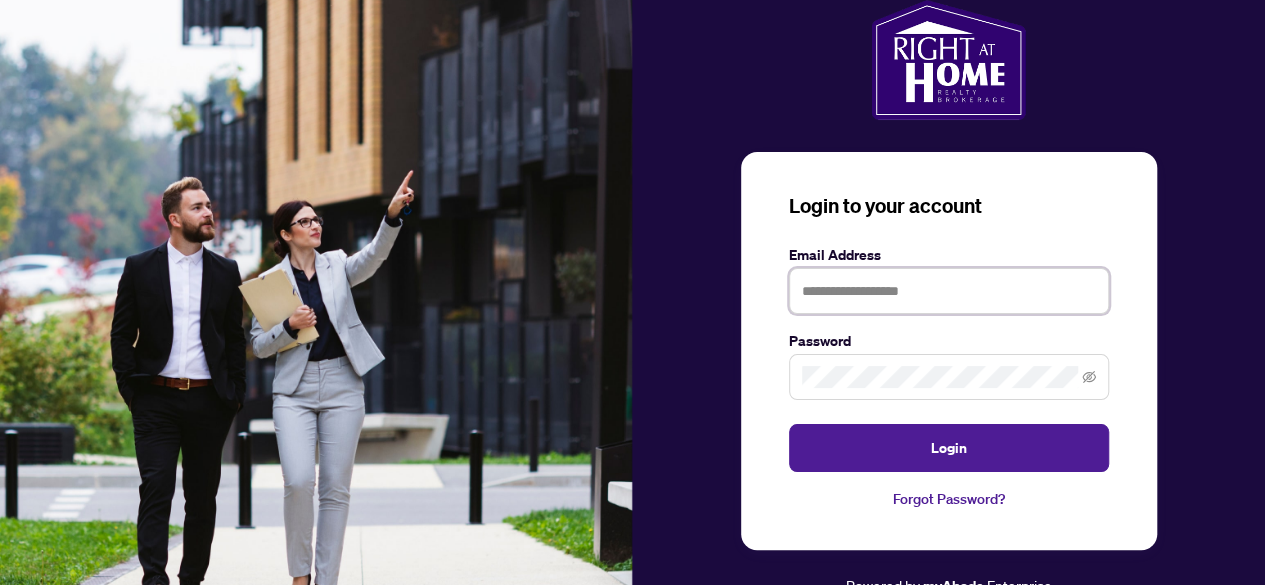 click at bounding box center [949, 291] 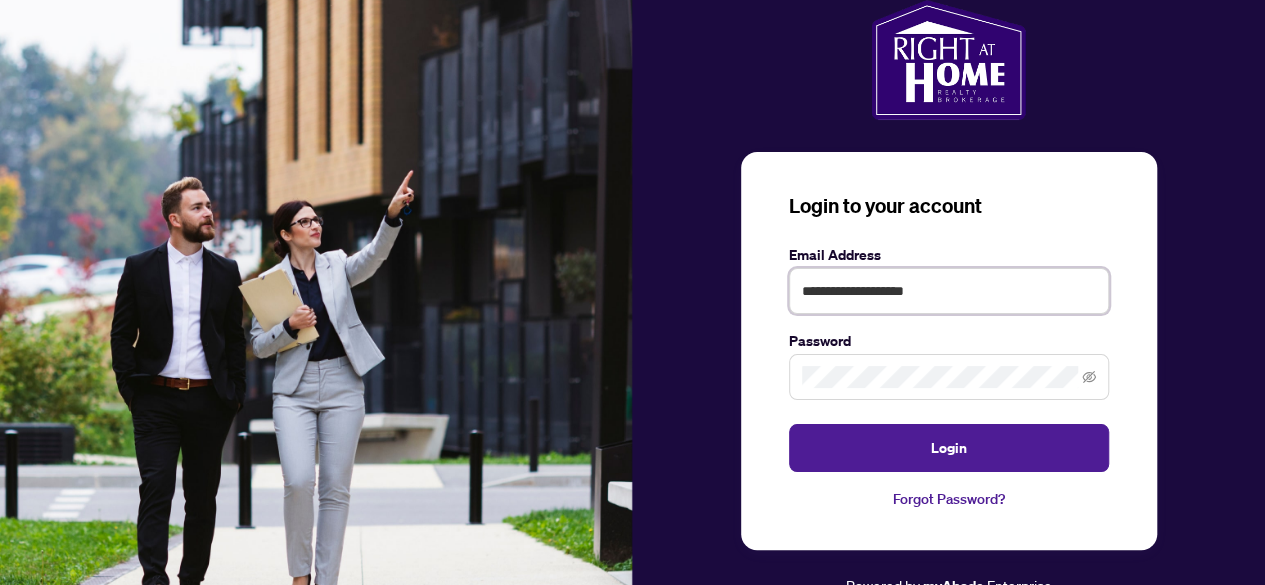 type on "**********" 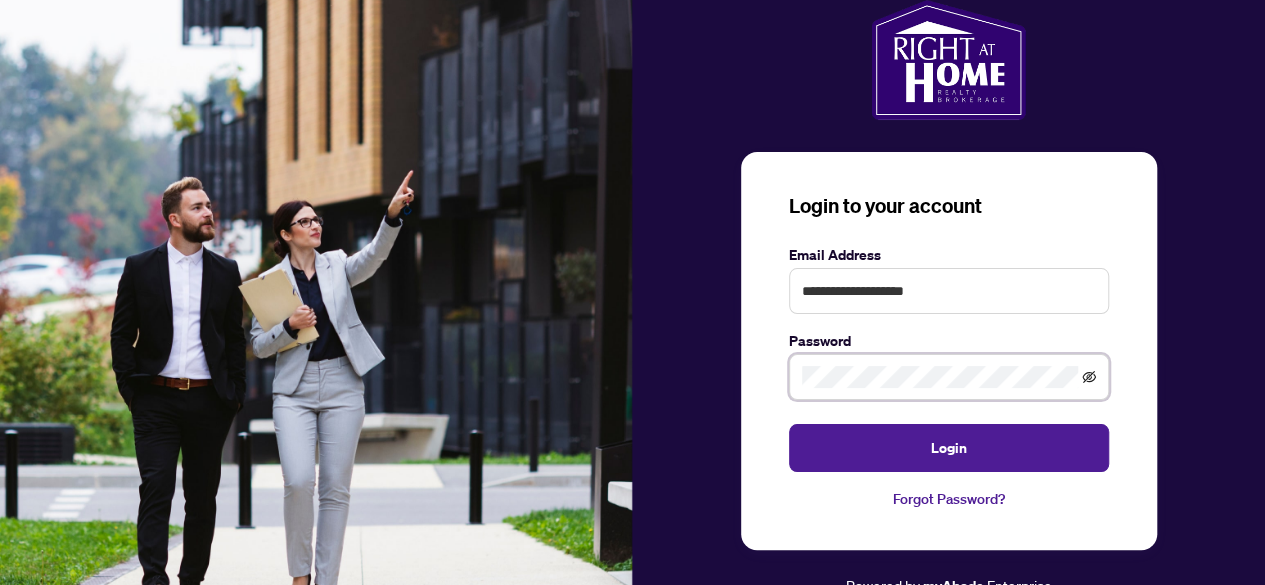 click 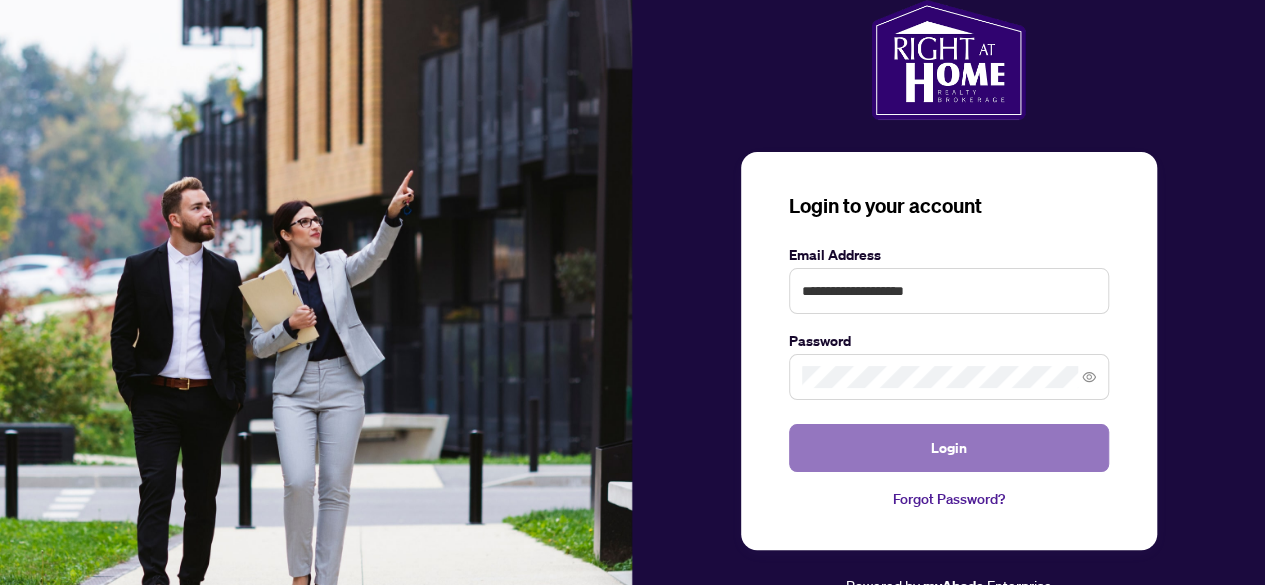 click on "Login" at bounding box center [949, 448] 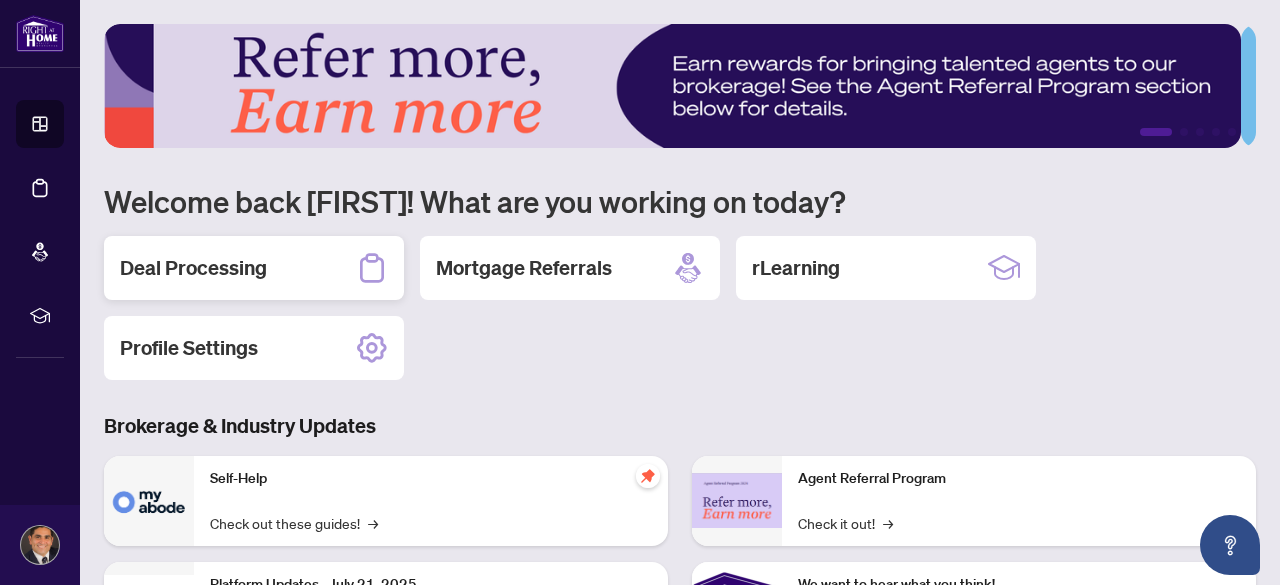 click on "Deal Processing" at bounding box center [193, 268] 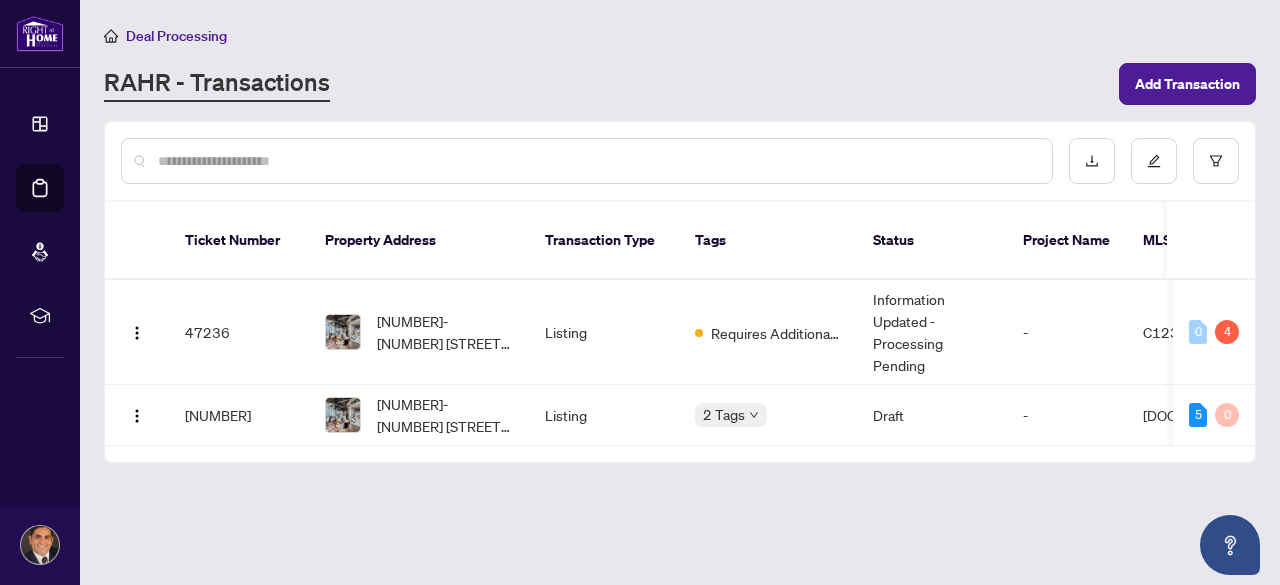 click on "[NUMBER] [STREET], [CITY], [STATE] [POSTAL_CODE], [COUNTRY]" at bounding box center [445, 332] 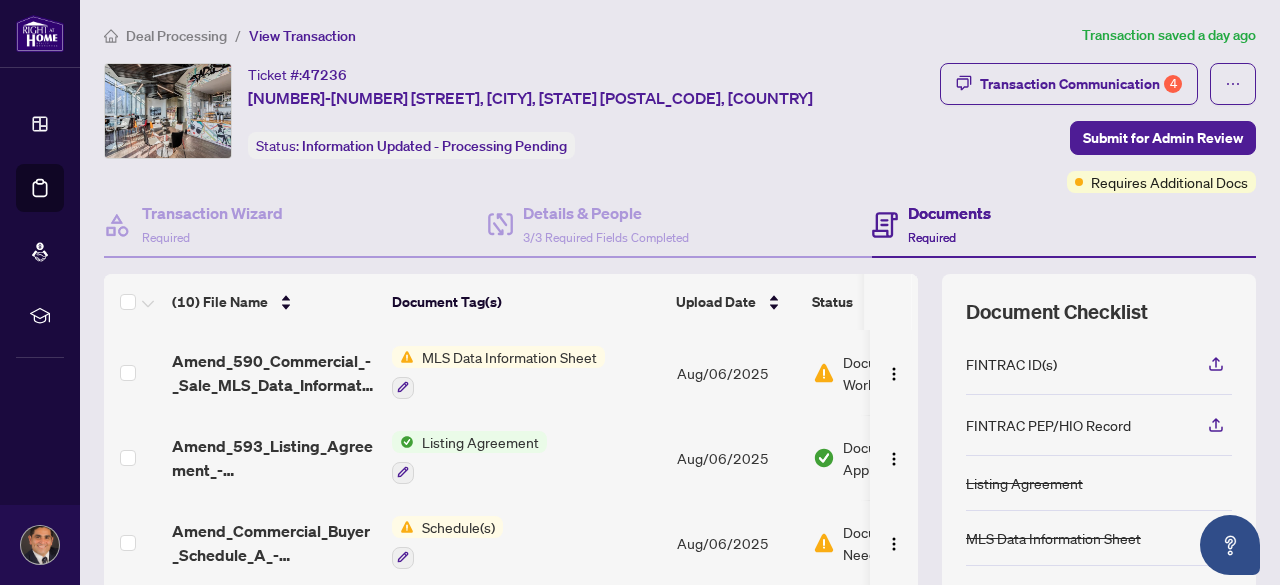 click on "Schedule(s)" at bounding box center (458, 527) 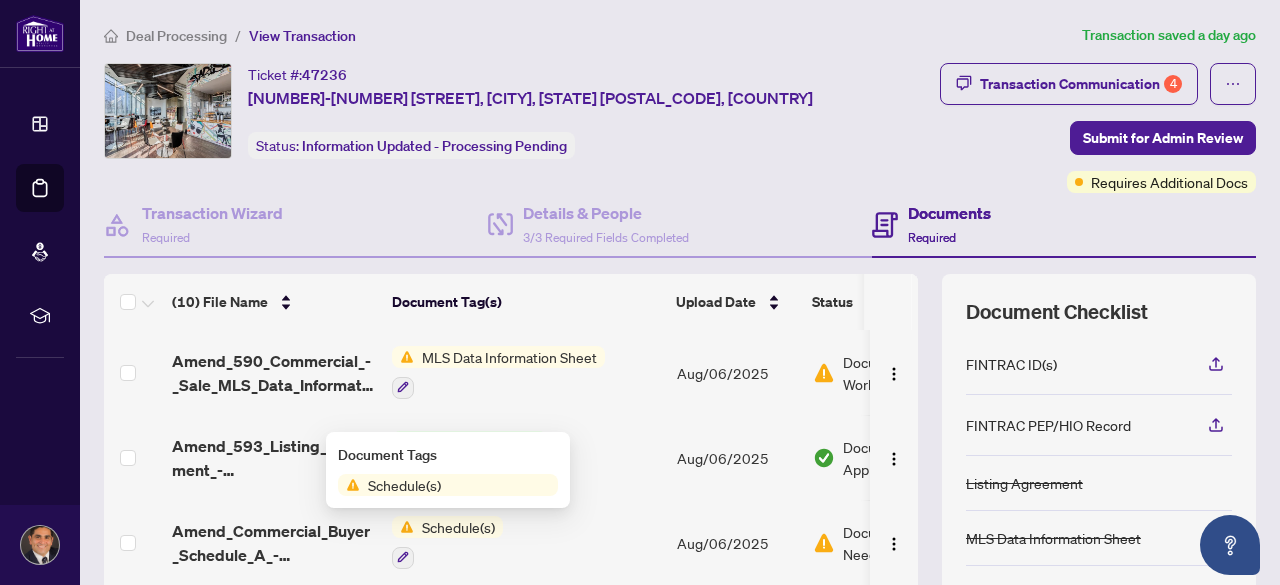 click on "Amend_Commercial_Buyer_Schedule_A_-_Mandatory.pdf" at bounding box center (274, 543) 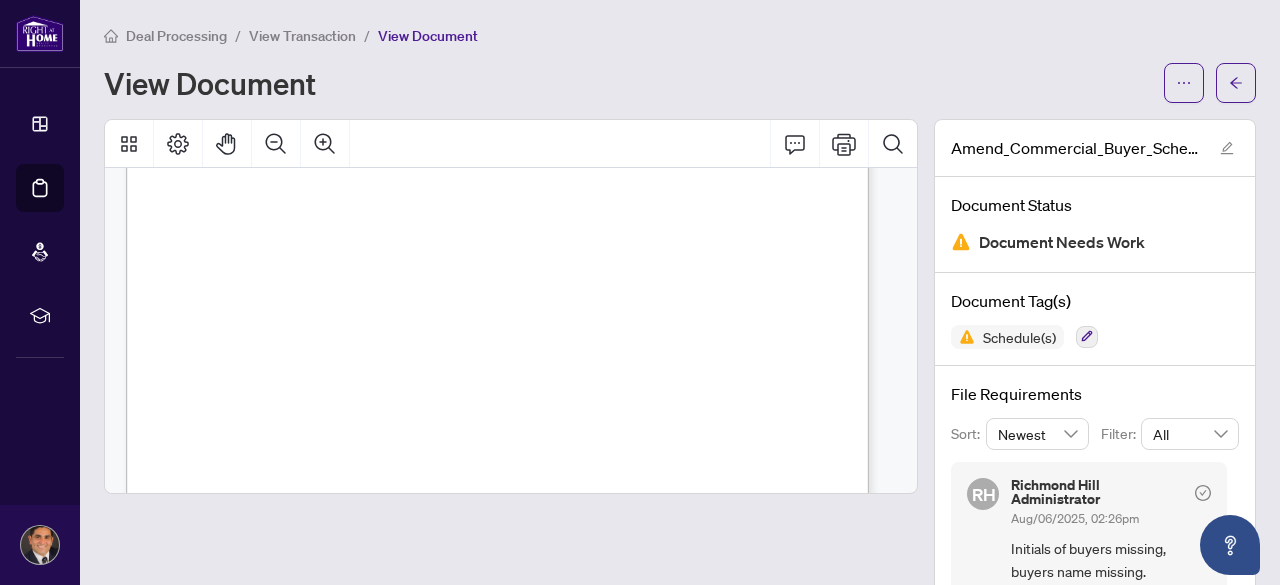 scroll, scrollTop: 0, scrollLeft: 0, axis: both 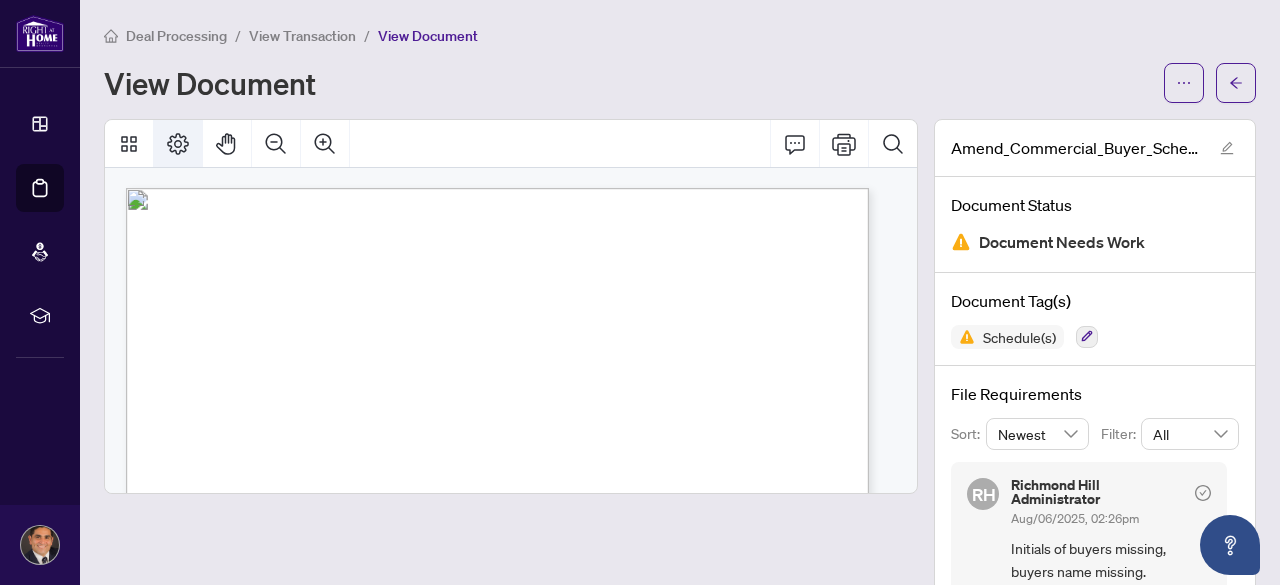 click 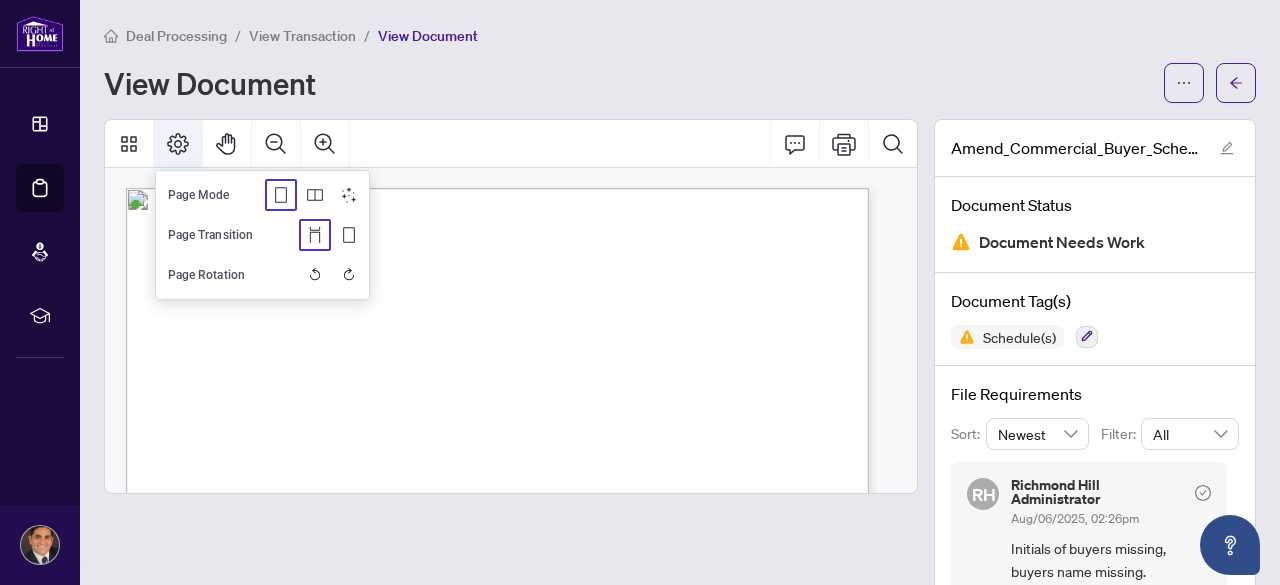 click on "Schedule A" at bounding box center (397, 240) 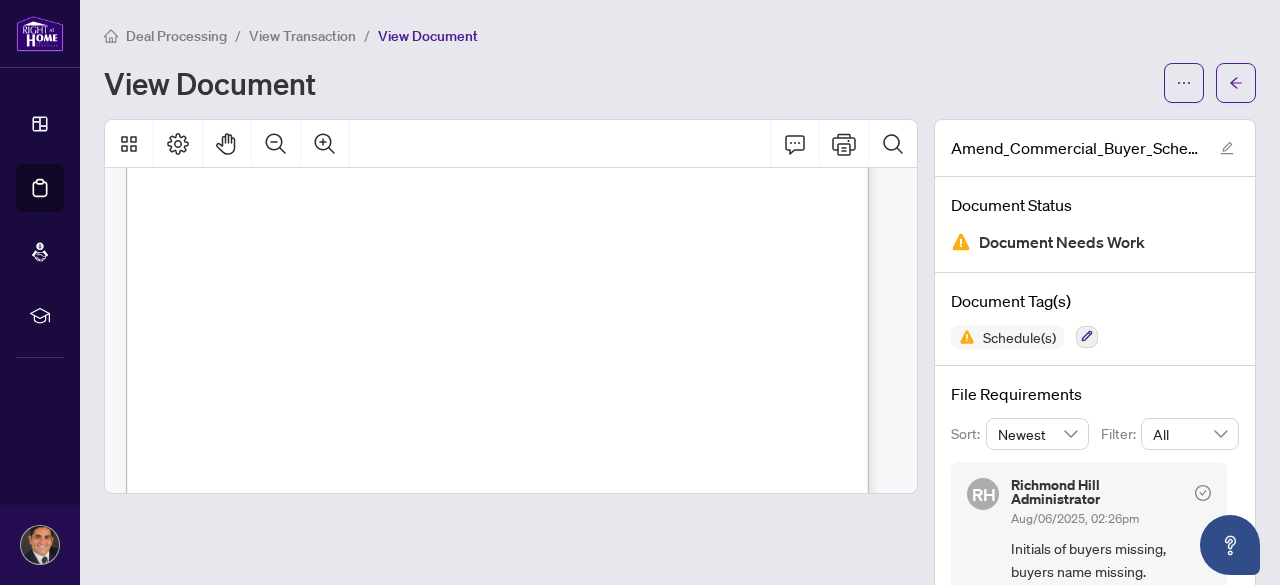 scroll, scrollTop: 96, scrollLeft: 0, axis: vertical 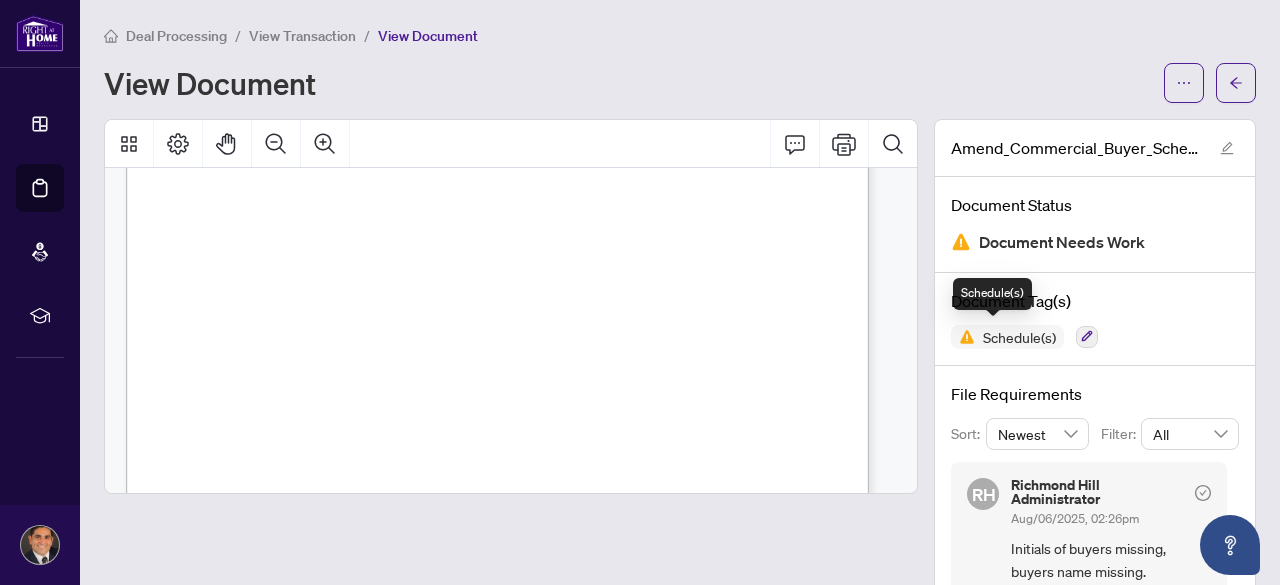 click at bounding box center (511, 368) 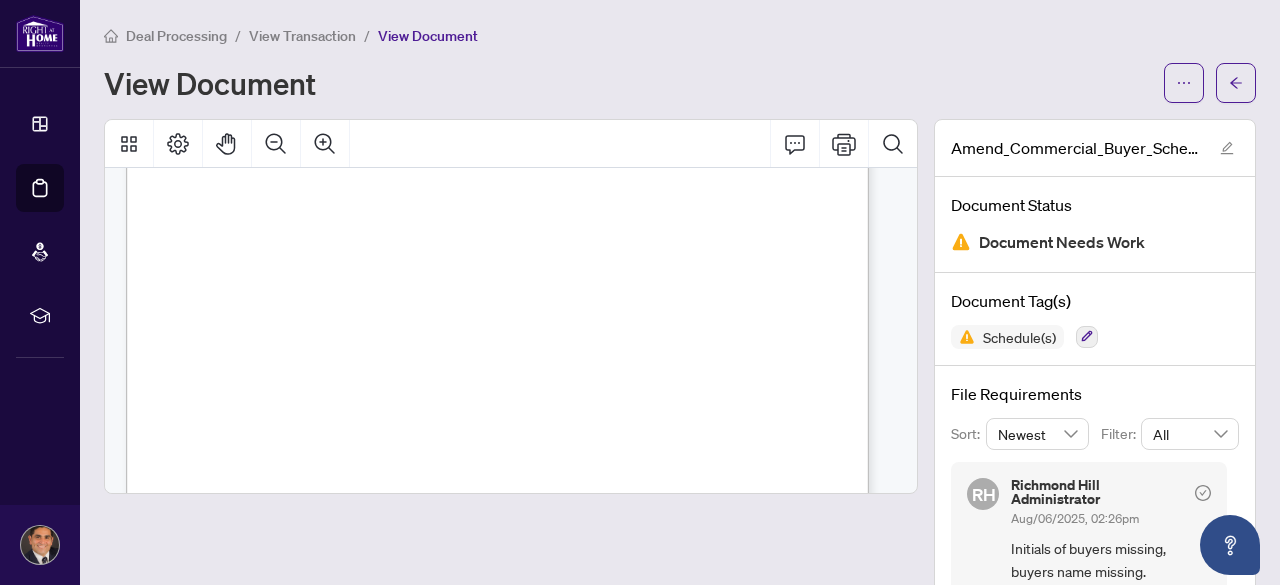 scroll, scrollTop: 1286, scrollLeft: 0, axis: vertical 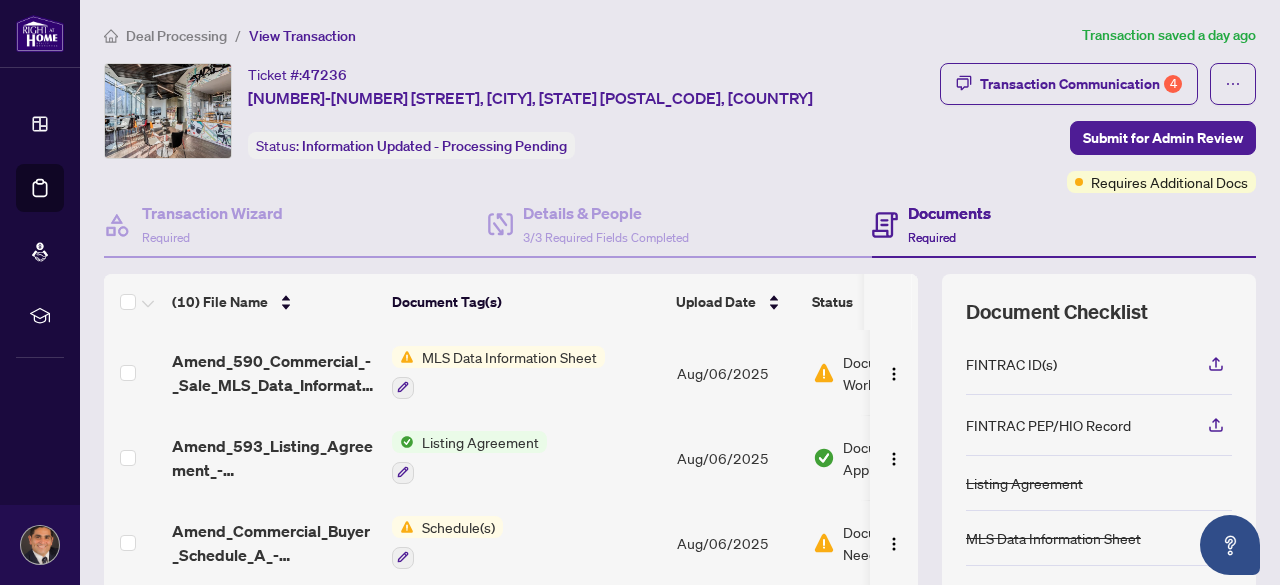 click on "Amend_Commercial_Buyer_Schedule_A_-_Mandatory.pdf" at bounding box center [274, 543] 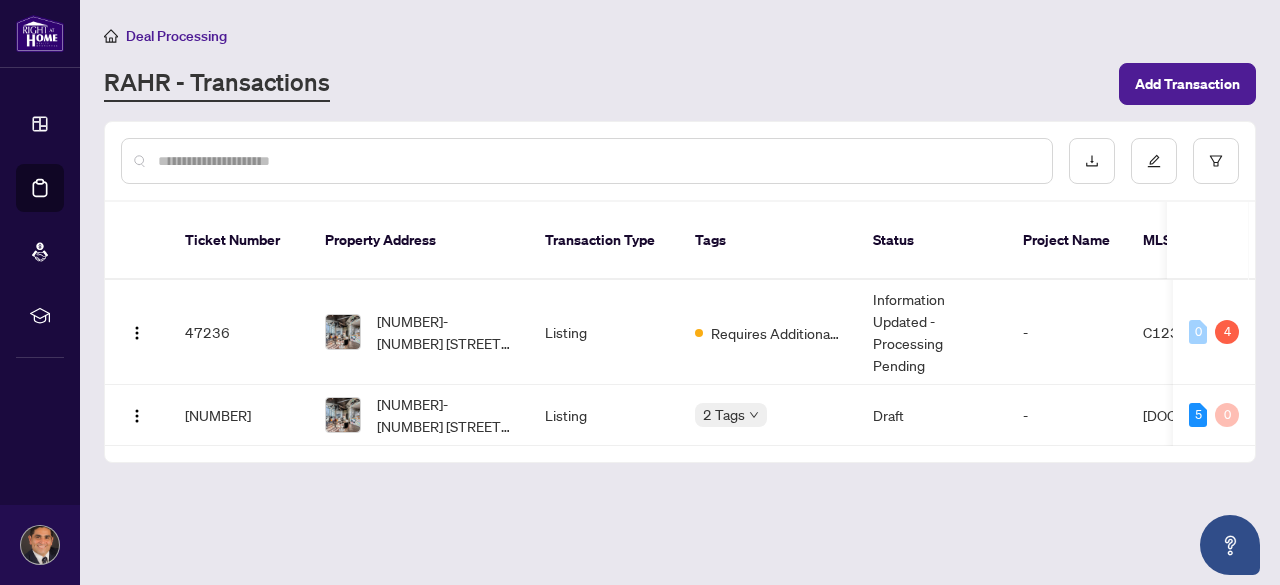 click on "Dashboard" at bounding box center (40, 124) 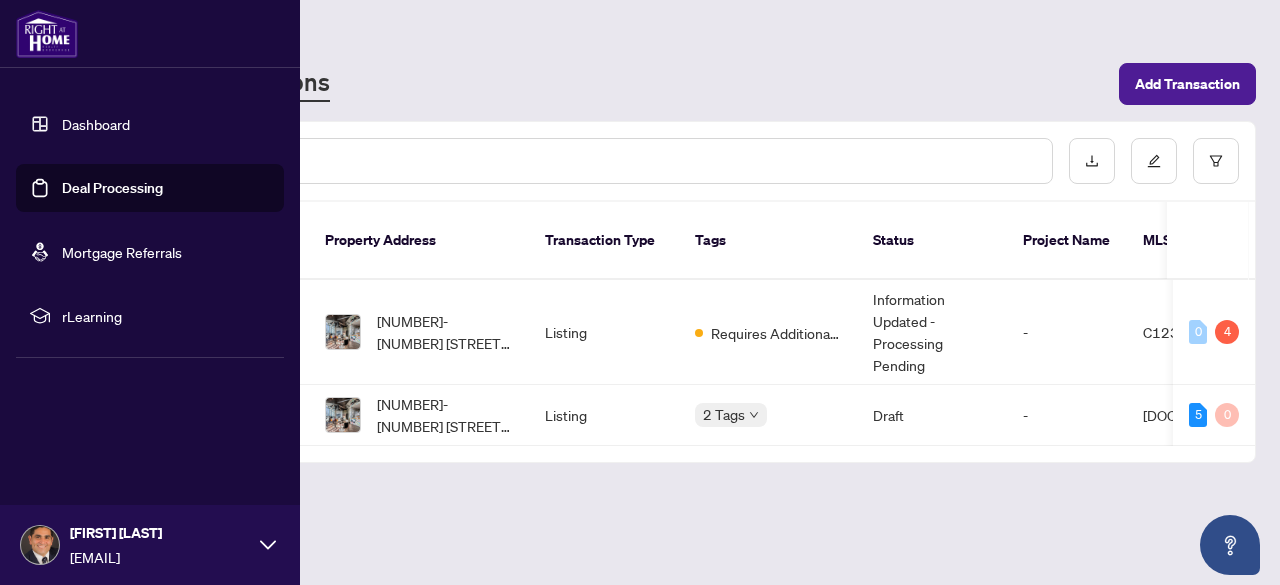 click on "Dashboard" at bounding box center [96, 124] 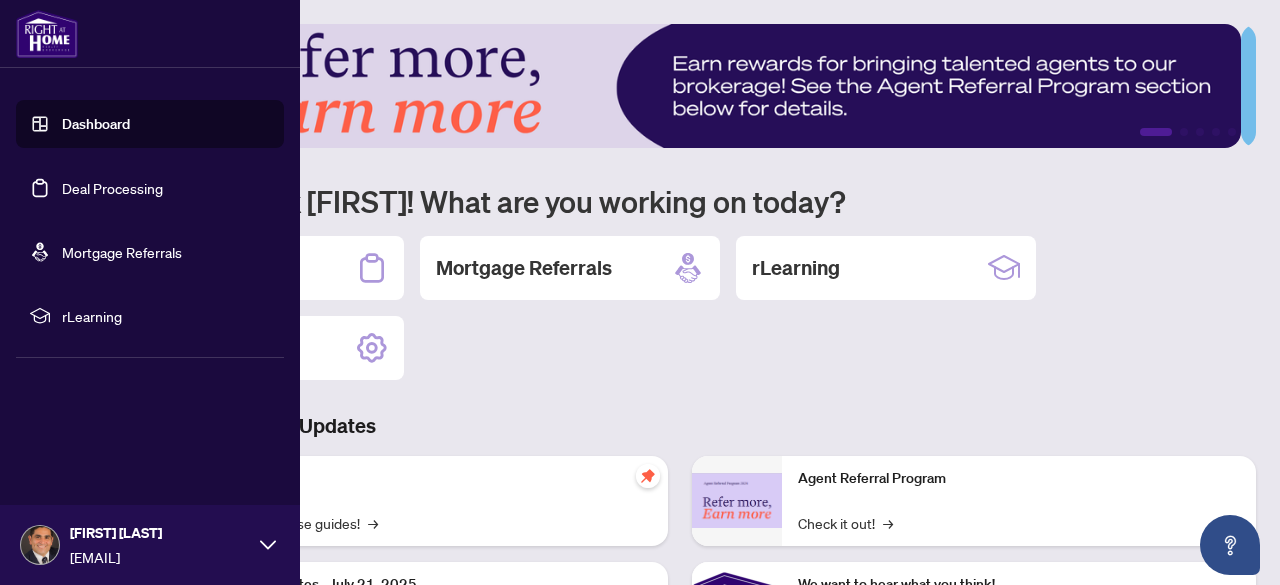 click on "1 2 3 4 5 Welcome back Amir! What are you working on today? Deal Processing Mortgage Referrals rLearning Profile Settings Brokerage & Industry Updates   Self-Help Check out these guides! → Platform Updates - July 21, 2025 Check out these updates! → Platform Updates - July 8, 2025 Check out these updates! → Platform Updates - June 23, 2025 Check out these updates! → Agent Referral Program Check it out! → We want to hear what you think! Leave Feedback → Identify your Client Sign In! → Sail Away With 8Twelve  Check it Out! →" at bounding box center [680, 459] 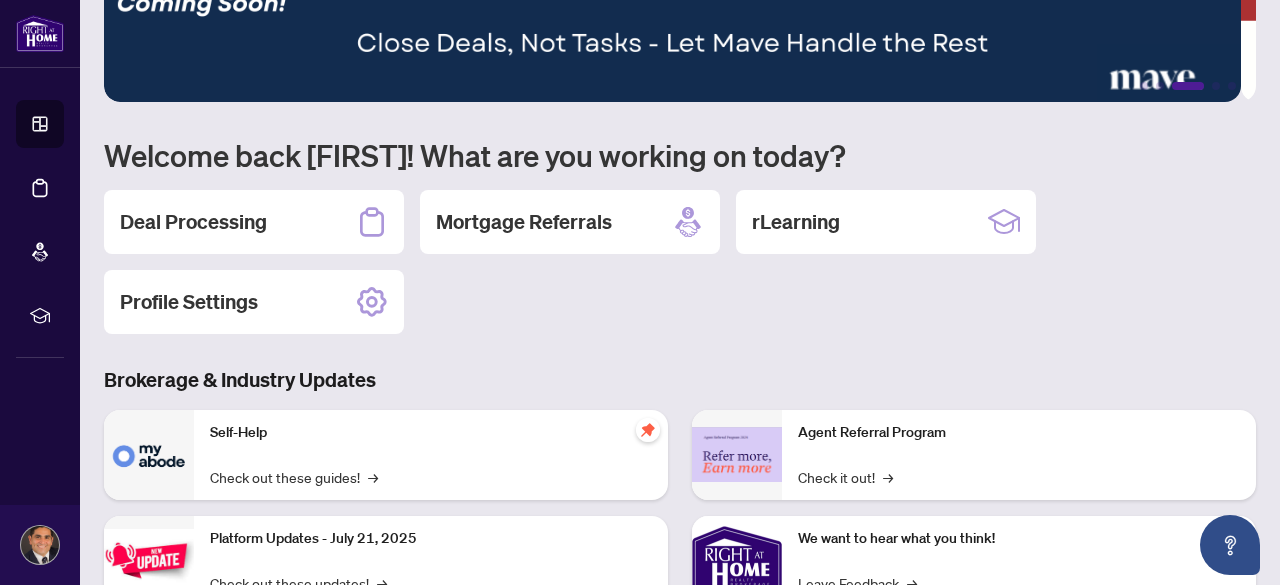 scroll, scrollTop: 0, scrollLeft: 0, axis: both 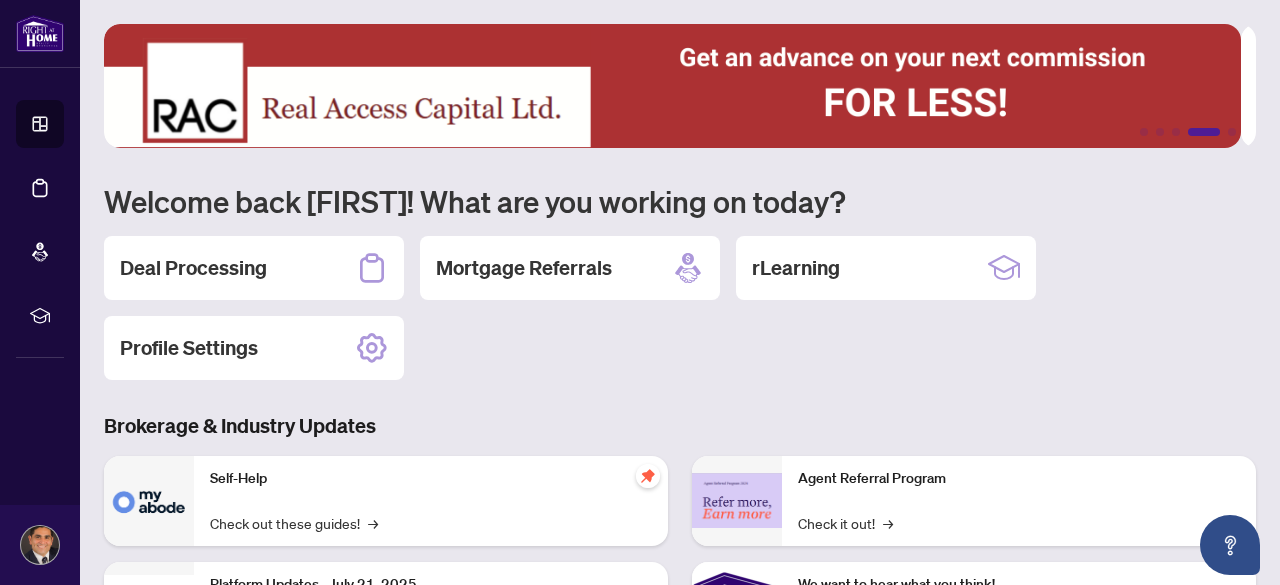 click on "Deal Processing" at bounding box center (193, 268) 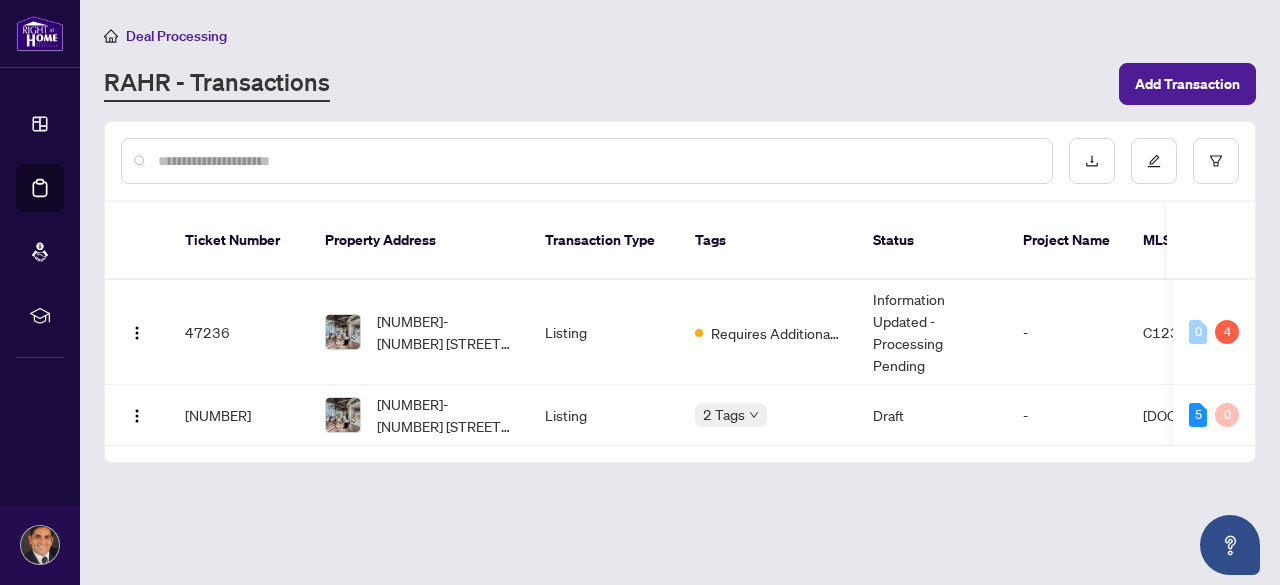 click on "Requires Additional Docs" at bounding box center [768, 332] 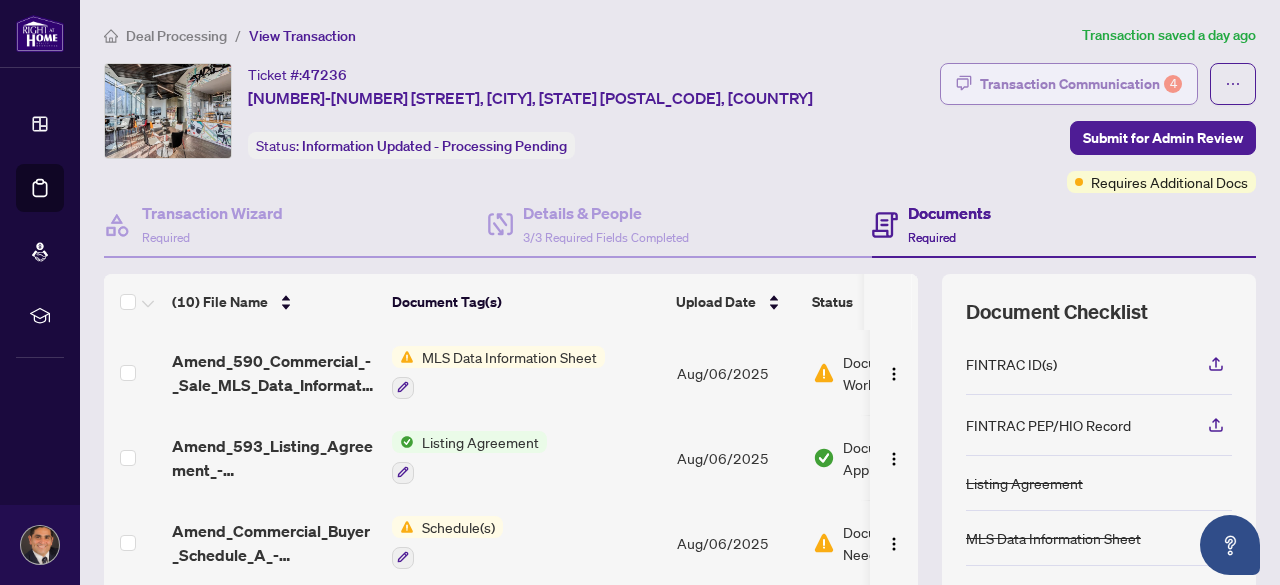 click on "Transaction Communication 4" at bounding box center [1081, 84] 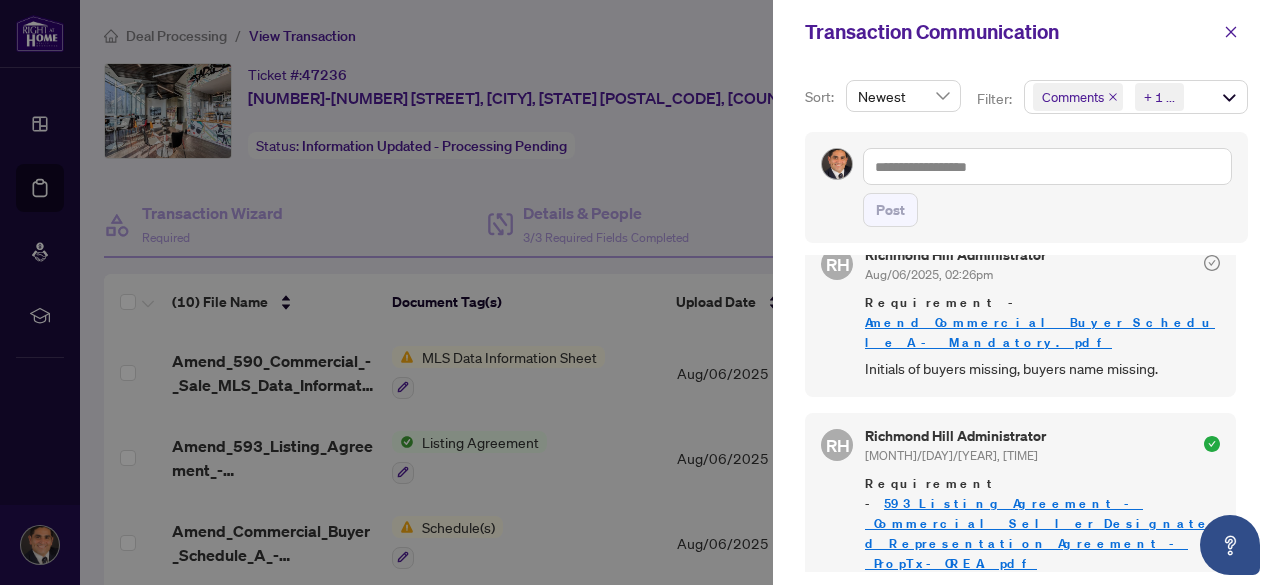 scroll, scrollTop: 37, scrollLeft: 0, axis: vertical 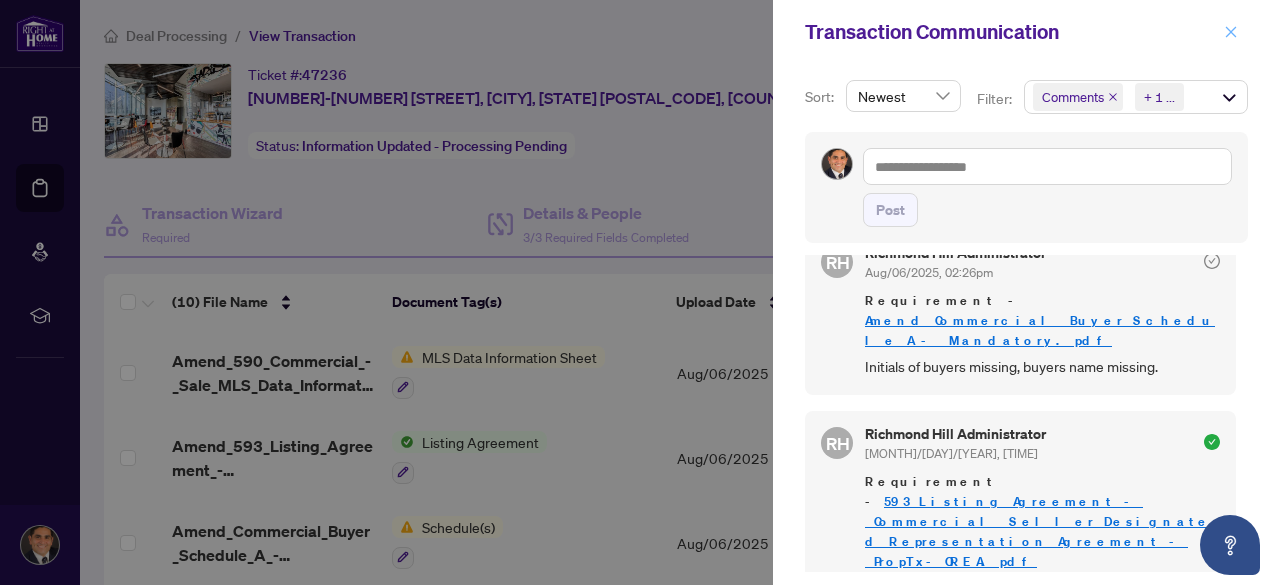 click 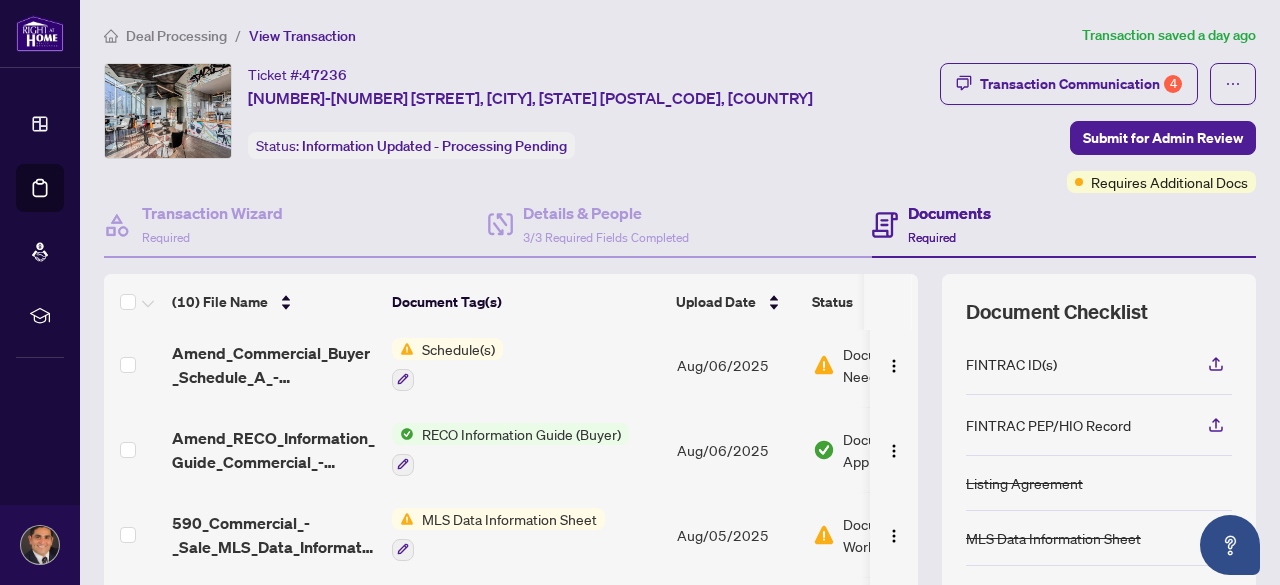scroll, scrollTop: 131, scrollLeft: 16, axis: both 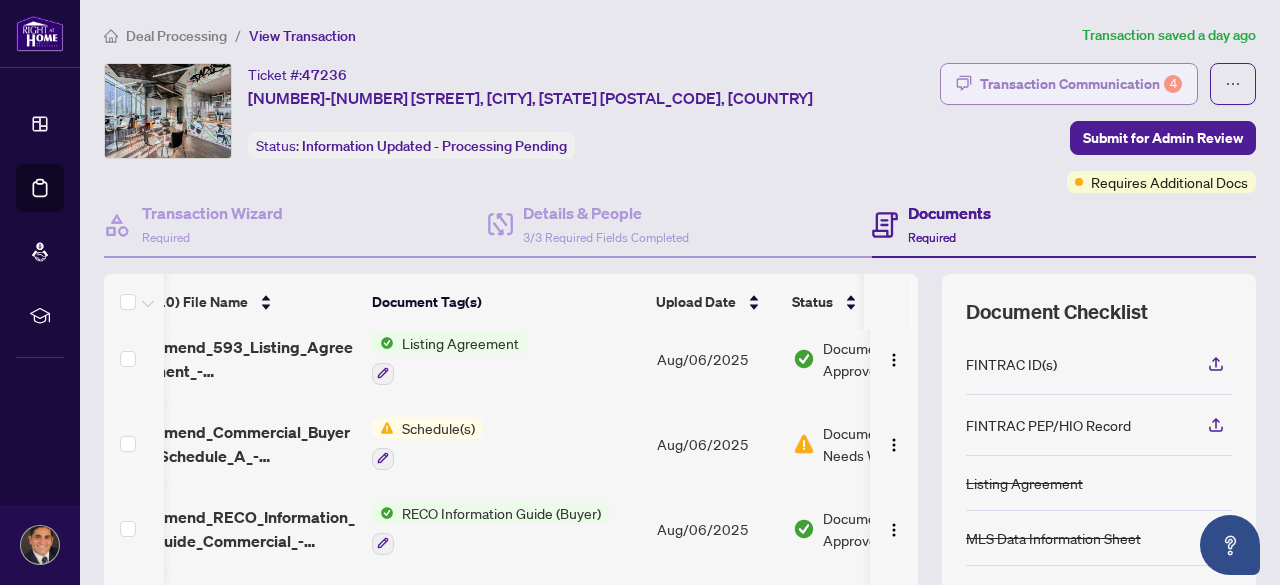 click on "Transaction Communication 4" at bounding box center [1081, 84] 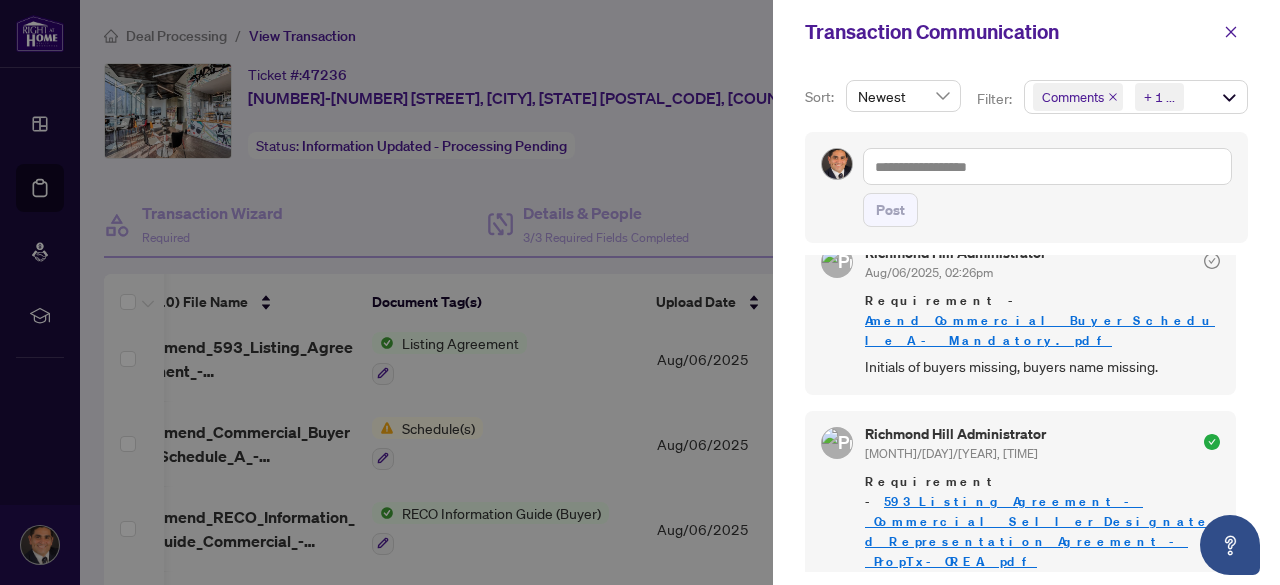 scroll, scrollTop: 0, scrollLeft: 0, axis: both 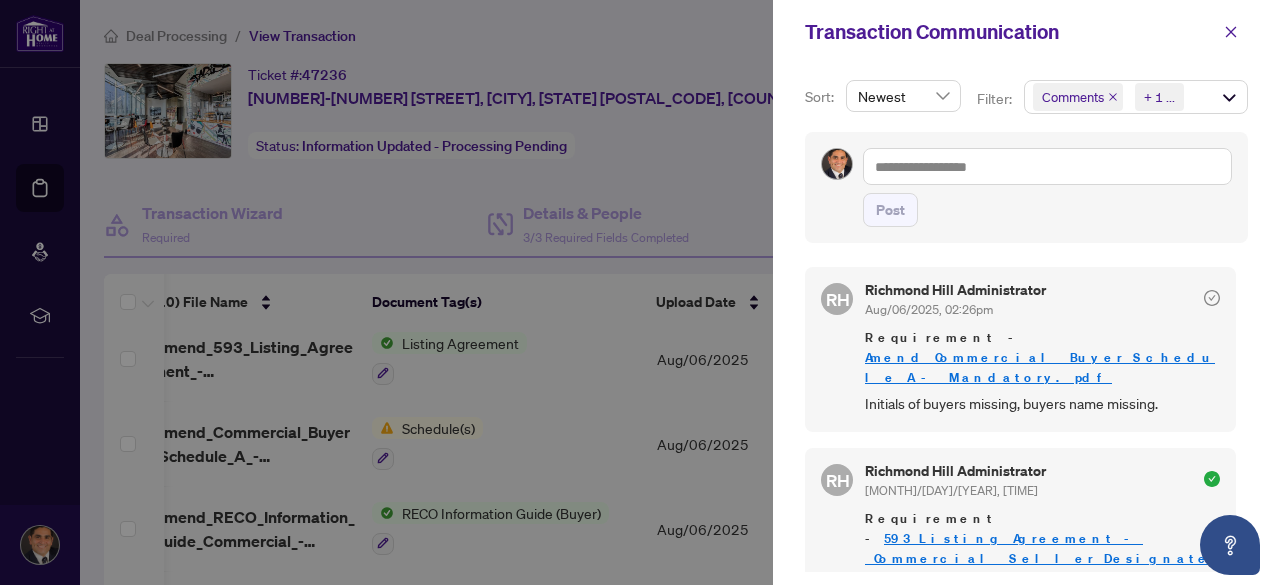 click on "Amend_Commercial_Buyer_Schedule_A_-_Mandatory.pdf" at bounding box center (1040, 367) 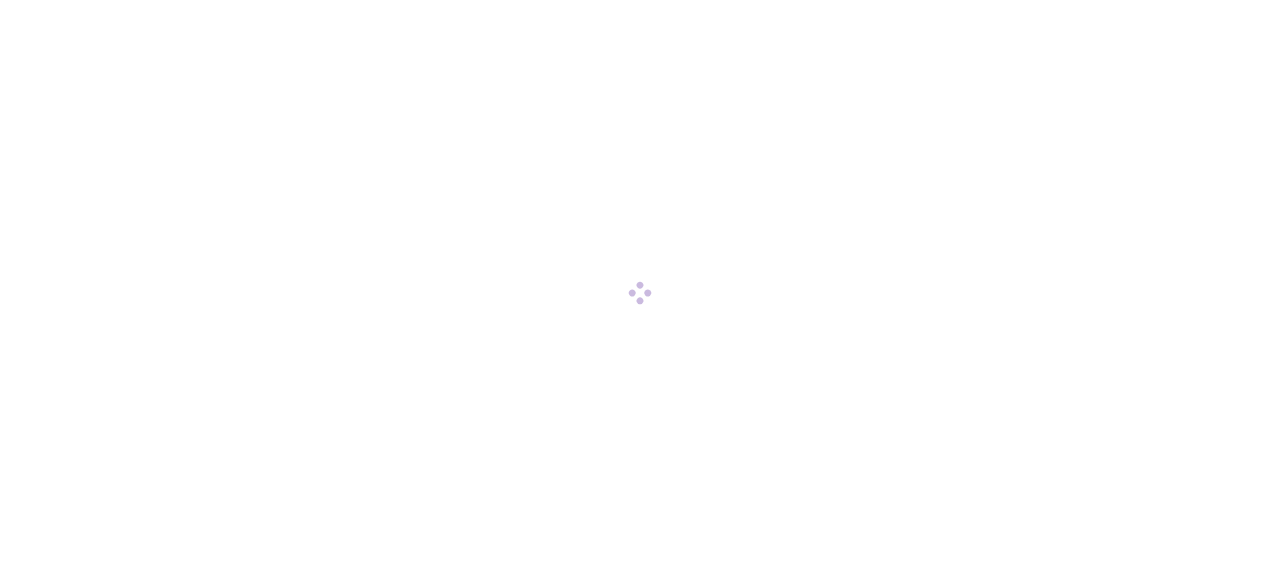 scroll, scrollTop: 0, scrollLeft: 0, axis: both 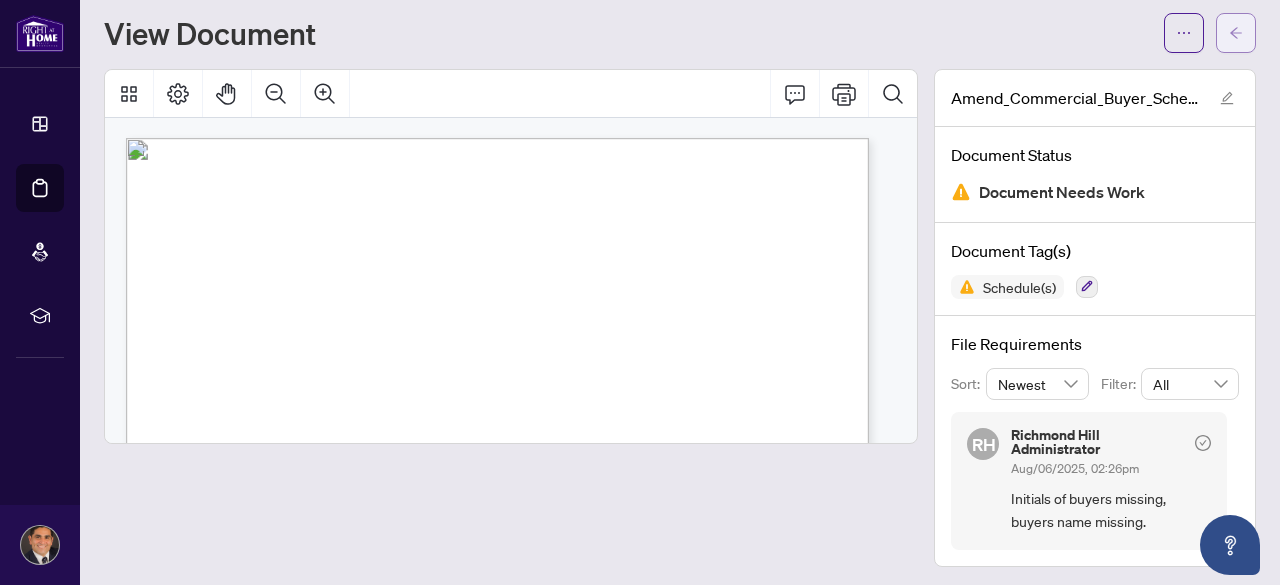 click 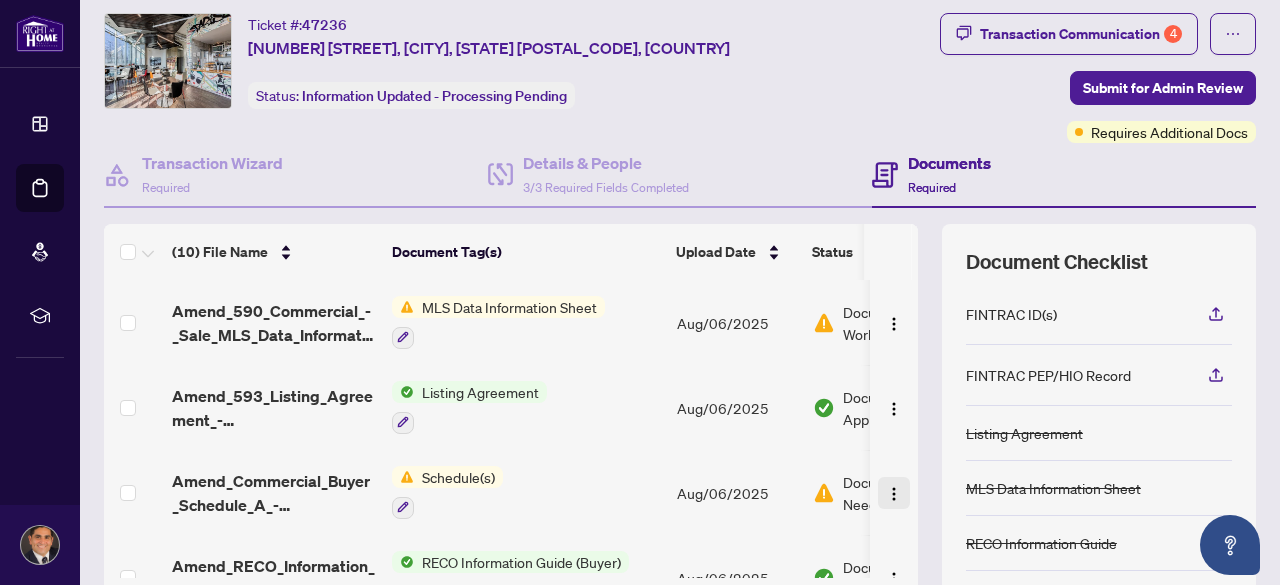 click at bounding box center (894, 494) 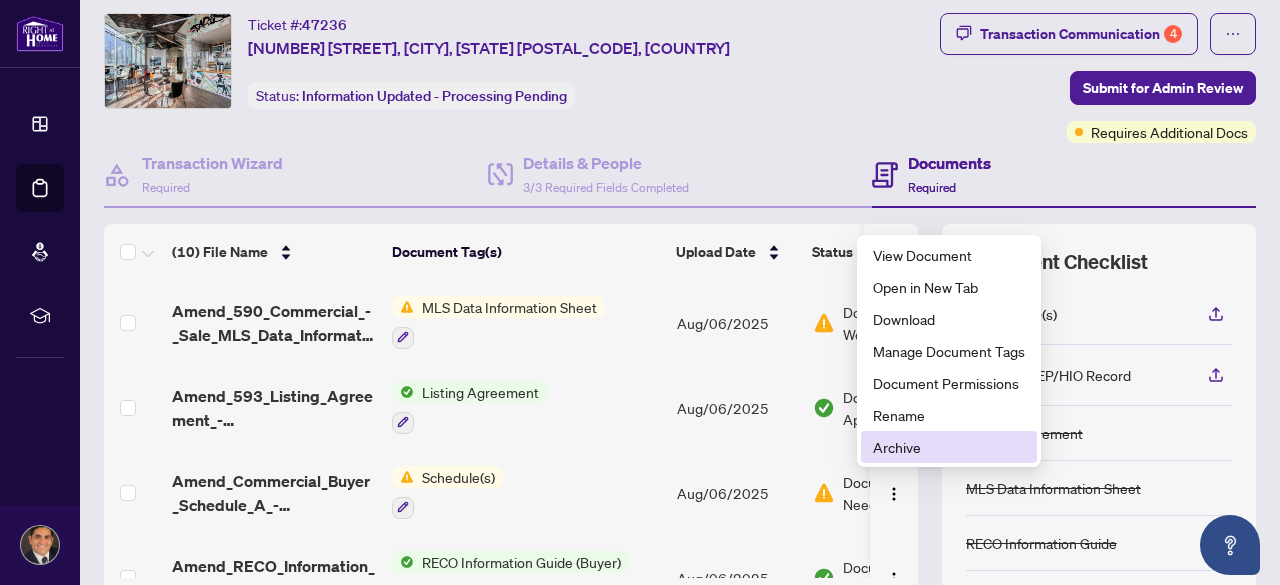 click on "Archive" at bounding box center [949, 447] 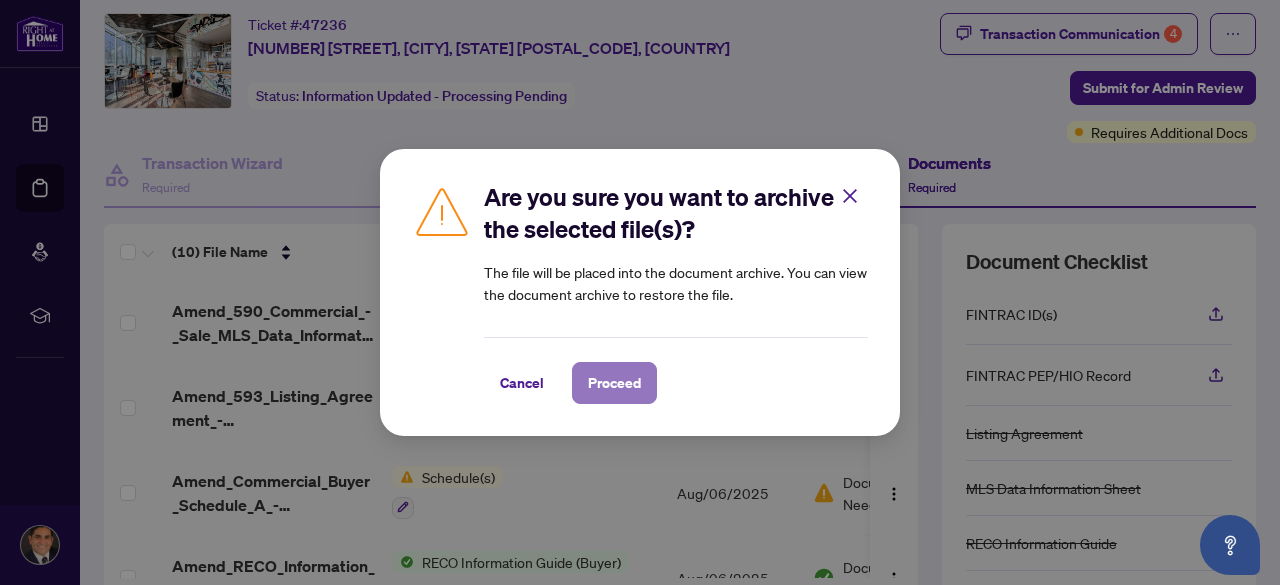 click on "Proceed" at bounding box center [614, 383] 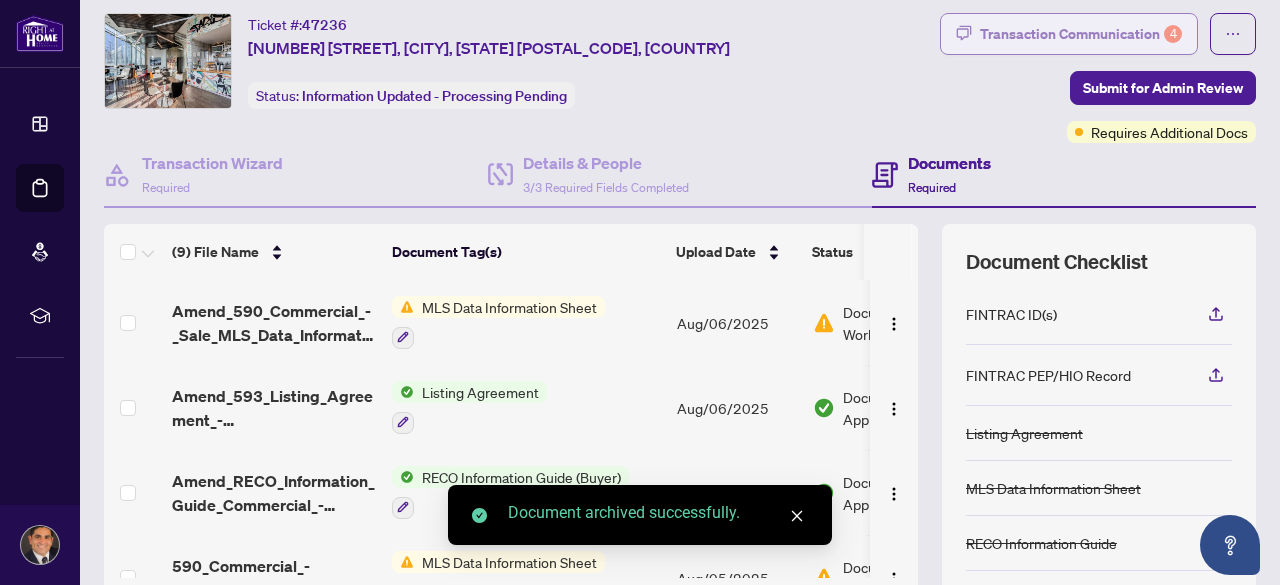 click on "Transaction Communication 4" at bounding box center (1081, 34) 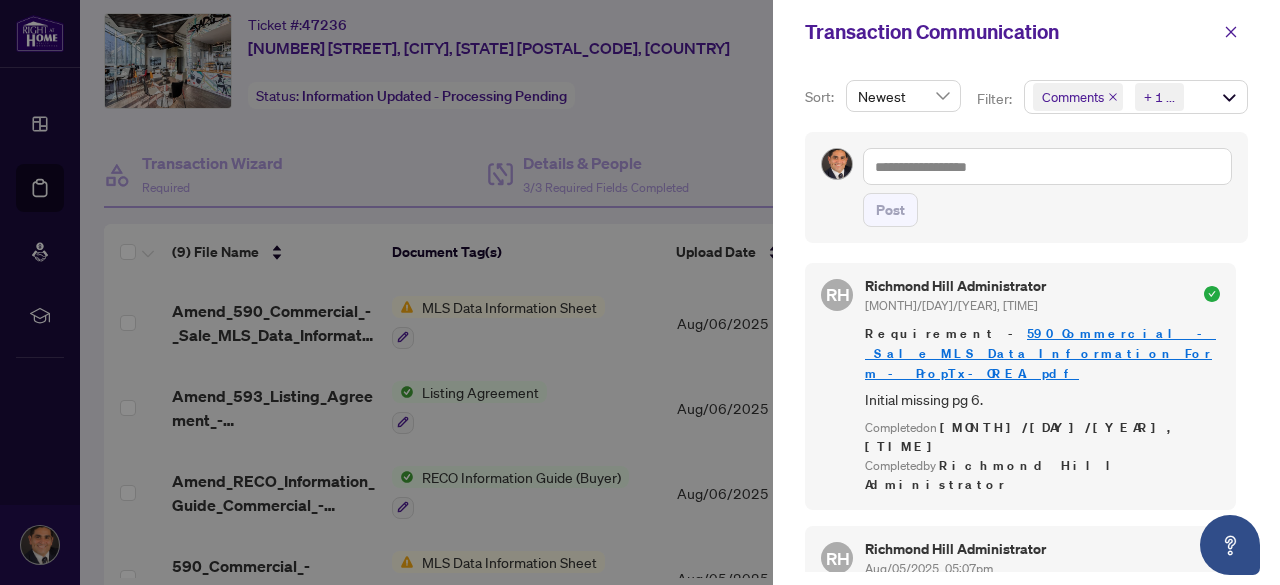 scroll, scrollTop: 760, scrollLeft: 0, axis: vertical 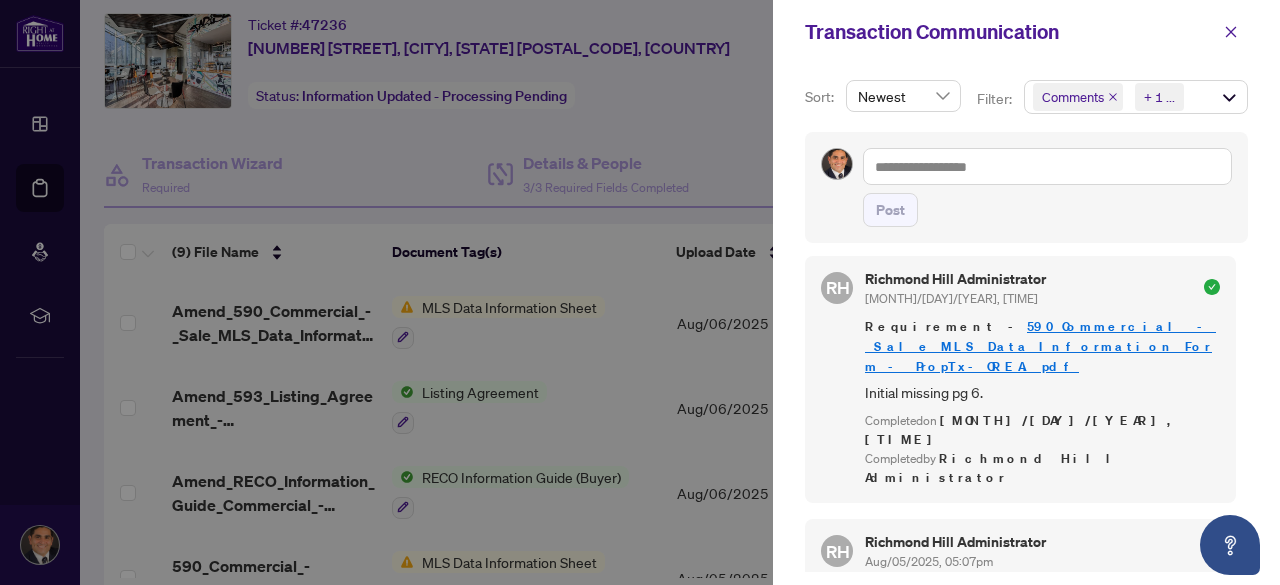 click at bounding box center (640, 292) 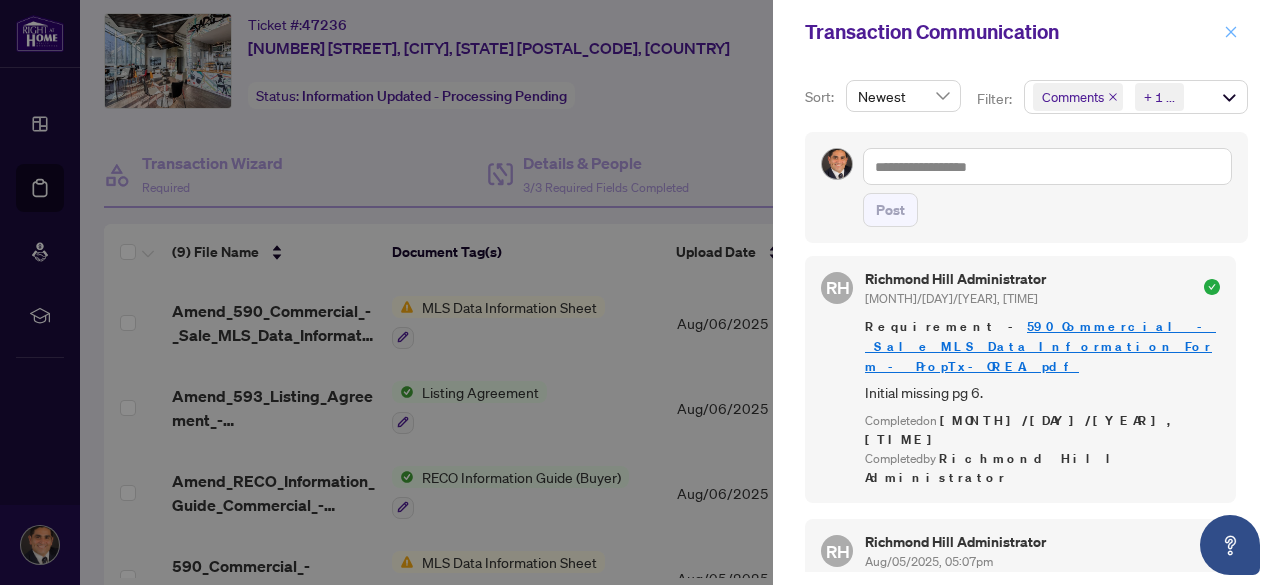 click at bounding box center [1231, 32] 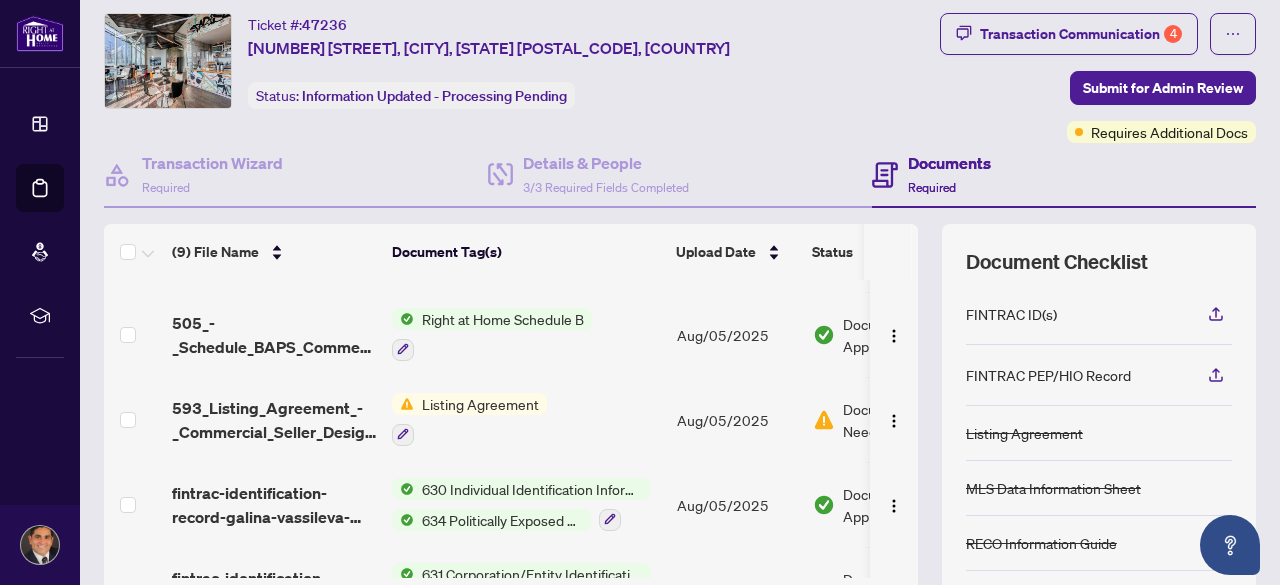 scroll, scrollTop: 332, scrollLeft: 0, axis: vertical 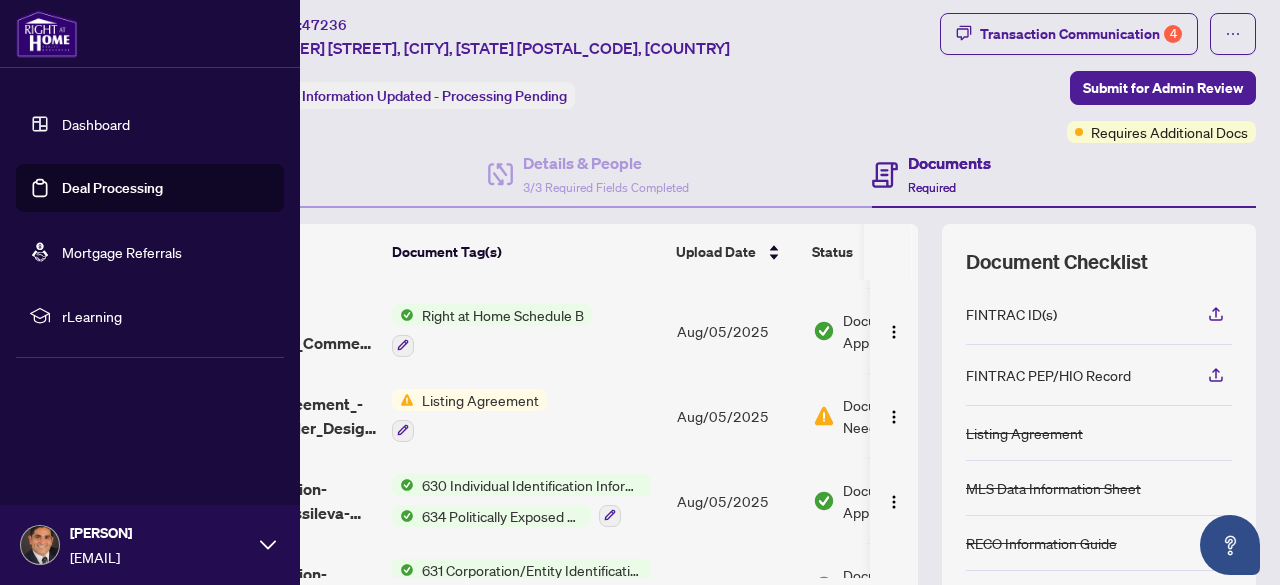 click on "Listing Agreement" at bounding box center (526, 415) 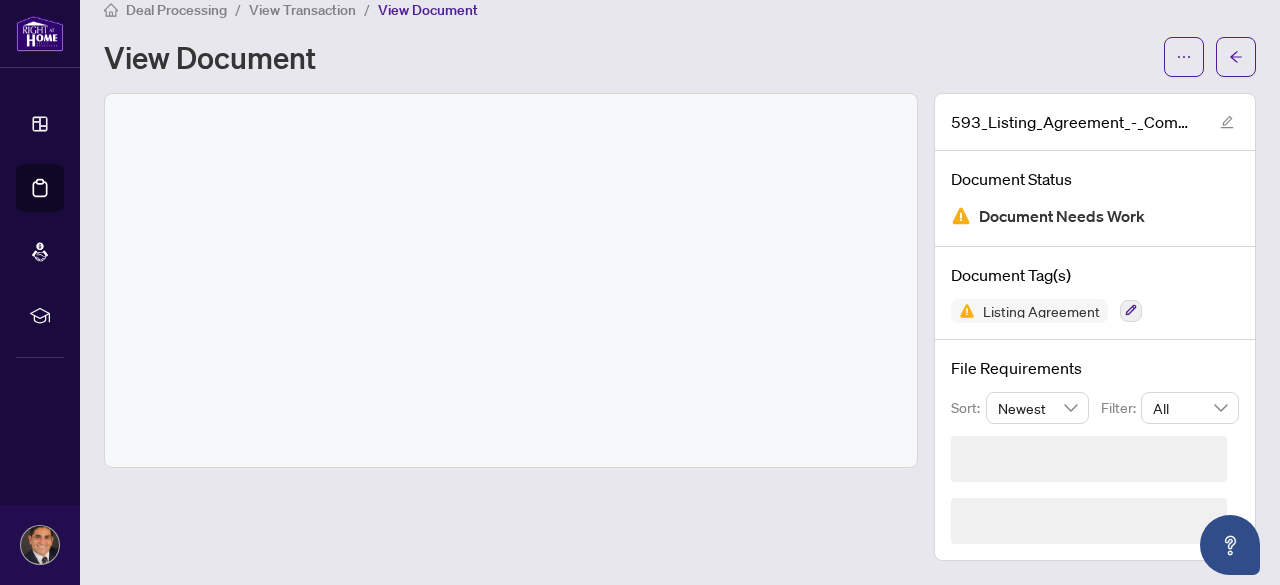 scroll, scrollTop: 0, scrollLeft: 0, axis: both 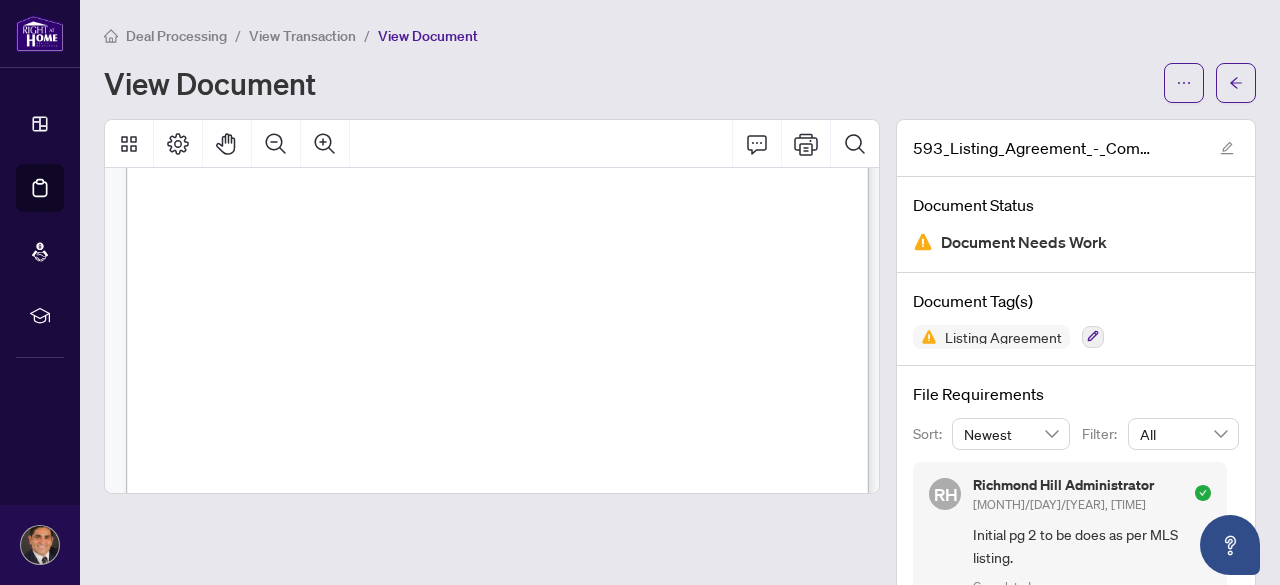 click on "Form 593 Revised 2025  Page 4 of 4
The trademarks REALTOR®, REALTORS®, MLS®, Multiple Listing Services® and associated logos are owned or controlled by  The Canadian Real Estate Association (CREA) and identify the real estate professionals who are members of CREA and the  quality of services they provide. Used under license.
© 2025, Ontario Real Estate Association (“OREA”). All rights reserved. This form was developed by OREA for the use and reproduction  by its members and licensees only. Any other use or reproduction is prohibited except with prior written consent of OREA. Do not alter  when printing or reproducing the standard pre-set portion. OREA bears no liability for your use of this form.
Schedule A
Listing Agreement - Commercial
Seller Designated Representation Agreement
Authority to Offer for Sale
Form 593
for use in the Province of [STATE]
(Agreement) between:
BROKERAGE: SELLER:  PROPERTY: This Schedule to the Agreement,  inter alia INITIALS OF LISTING BROKERAGE:  MAGAVE LTD." at bounding box center [577, 529] 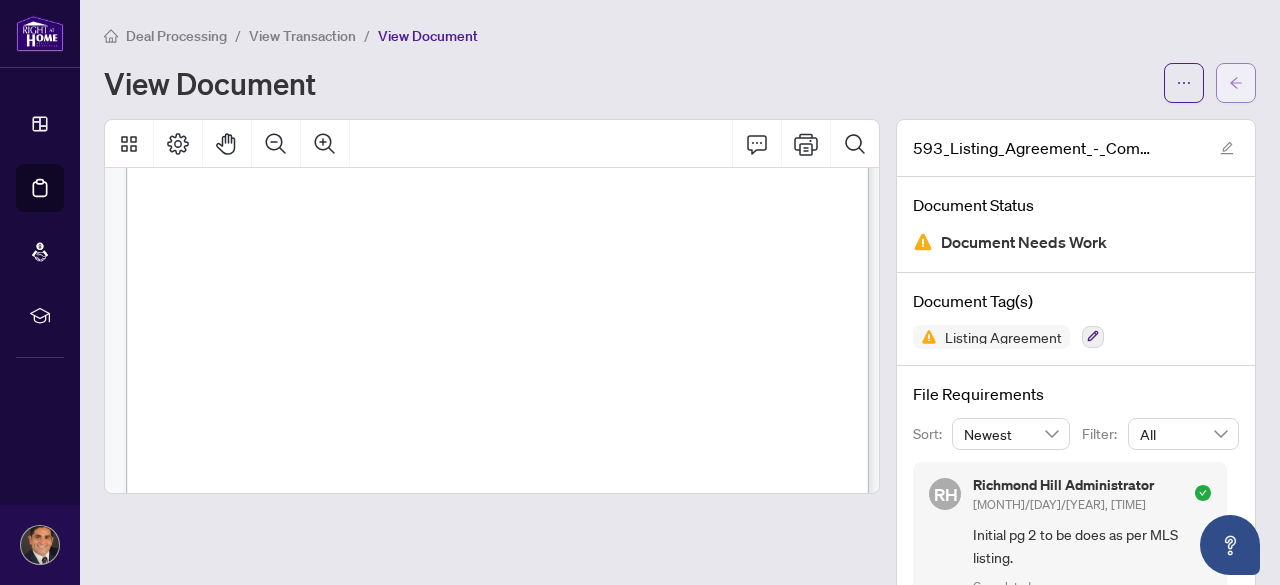 click at bounding box center [1236, 83] 